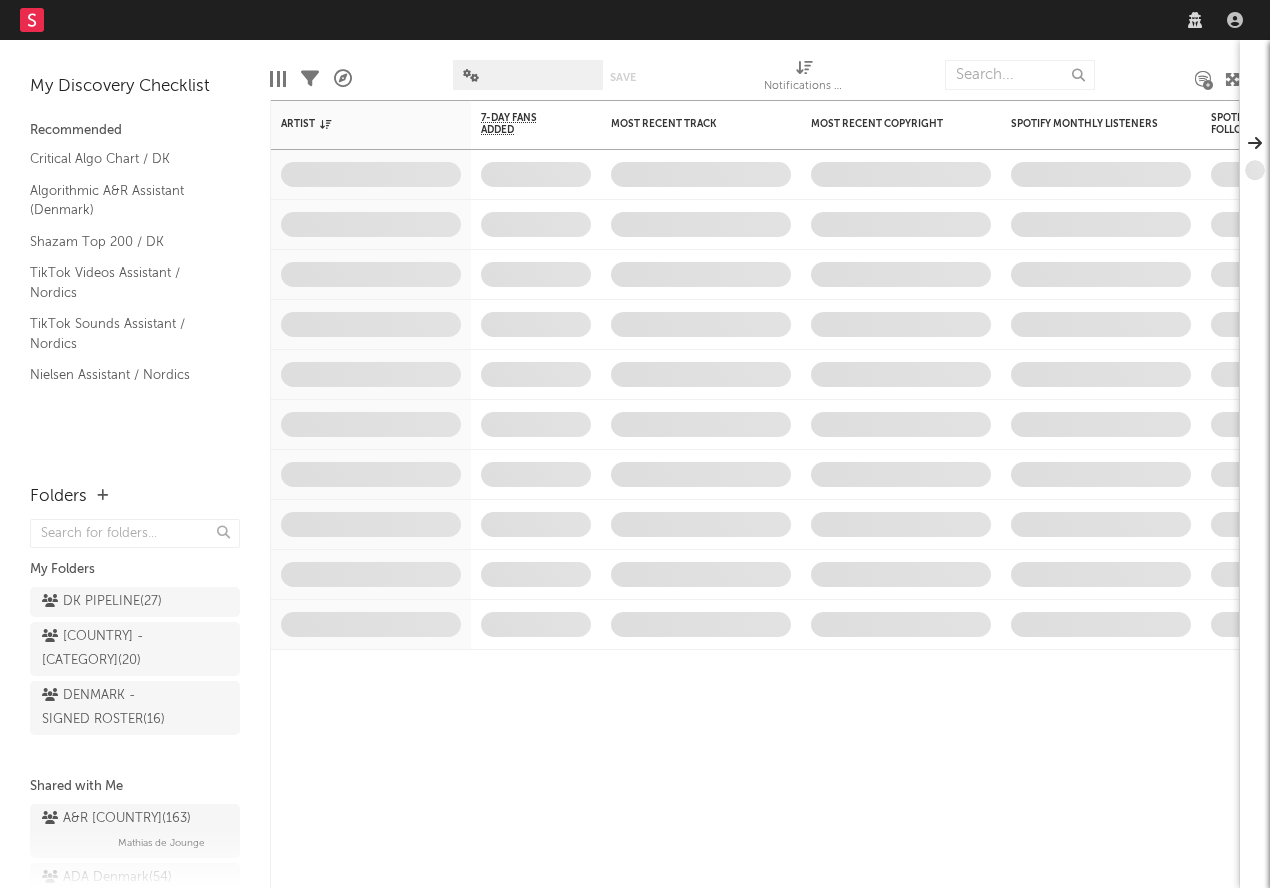 scroll, scrollTop: 0, scrollLeft: 0, axis: both 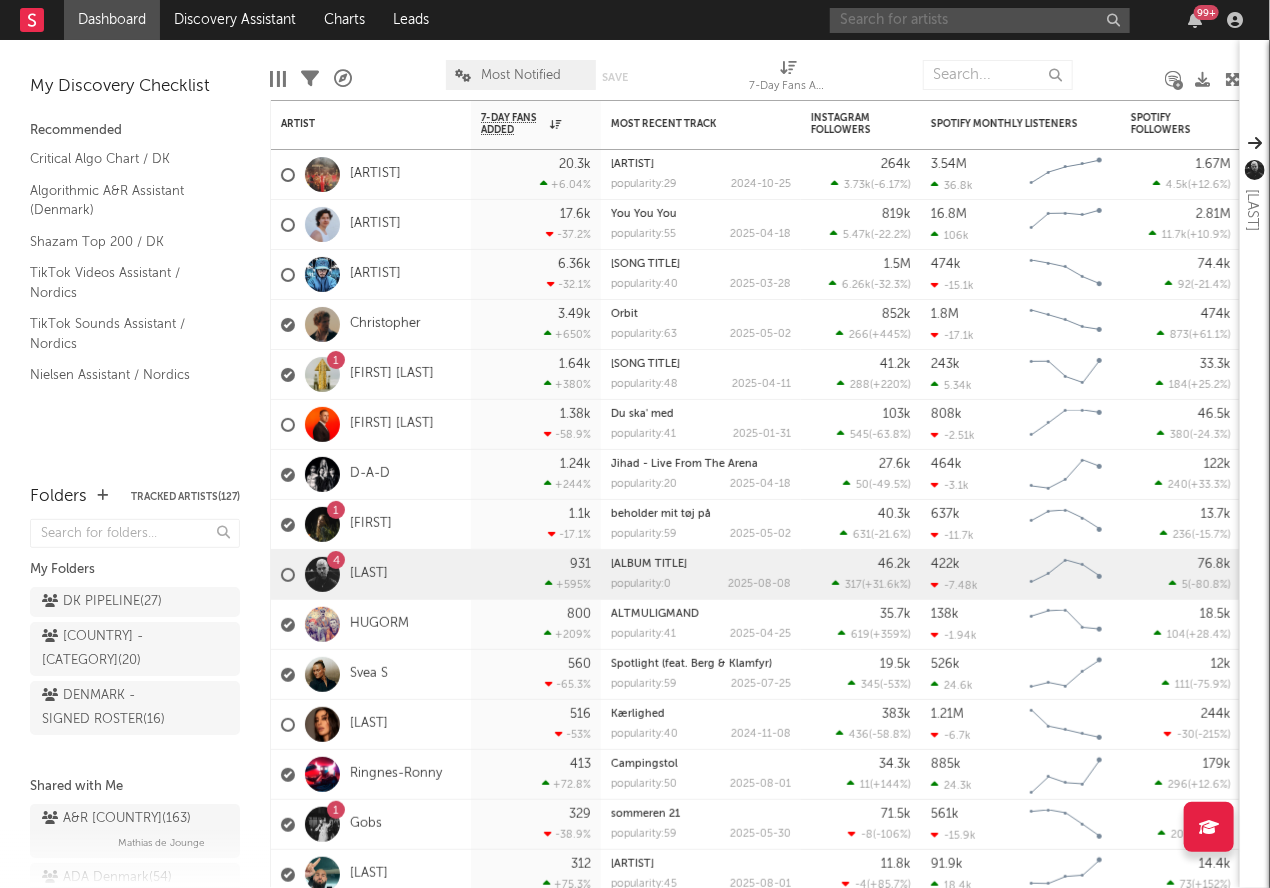 click at bounding box center (980, 20) 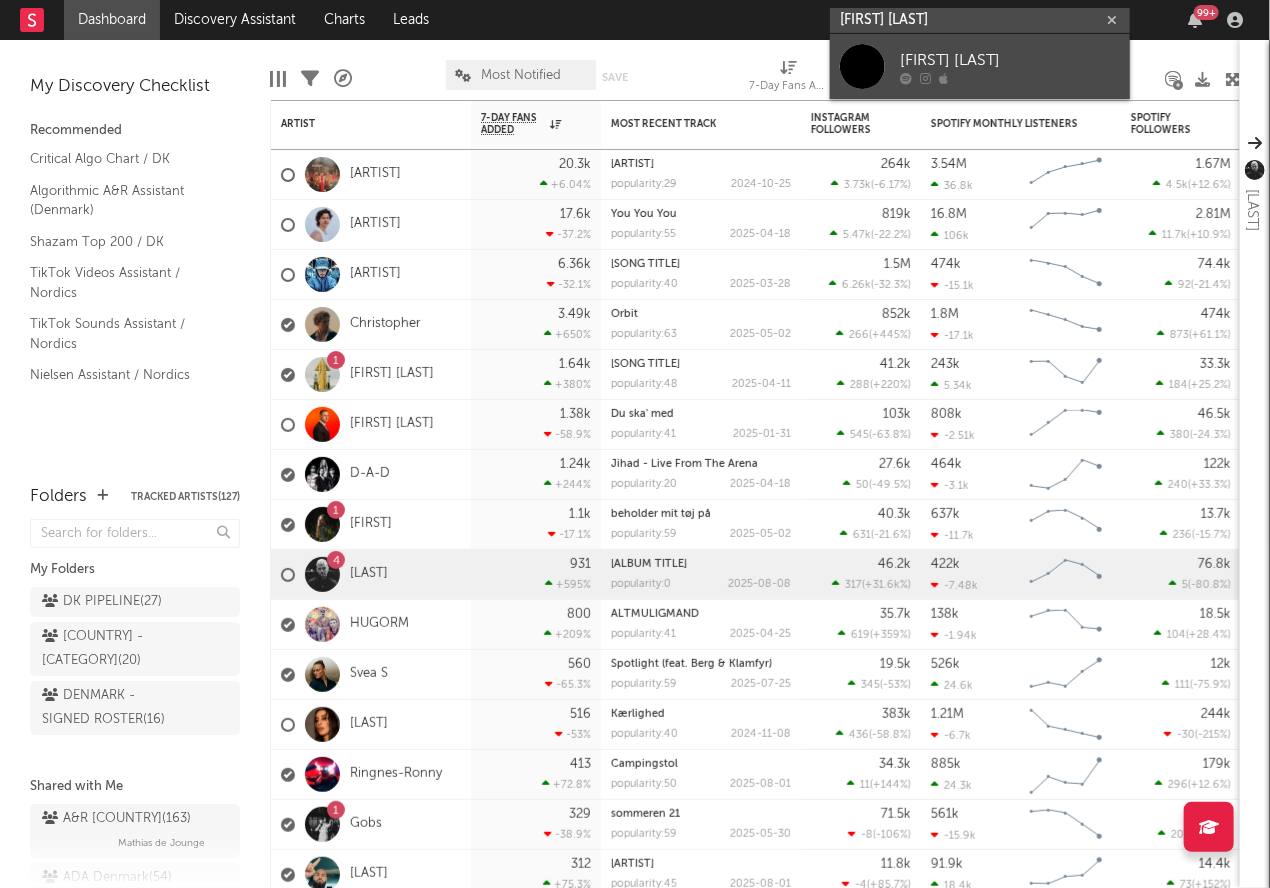 type on "karl pava" 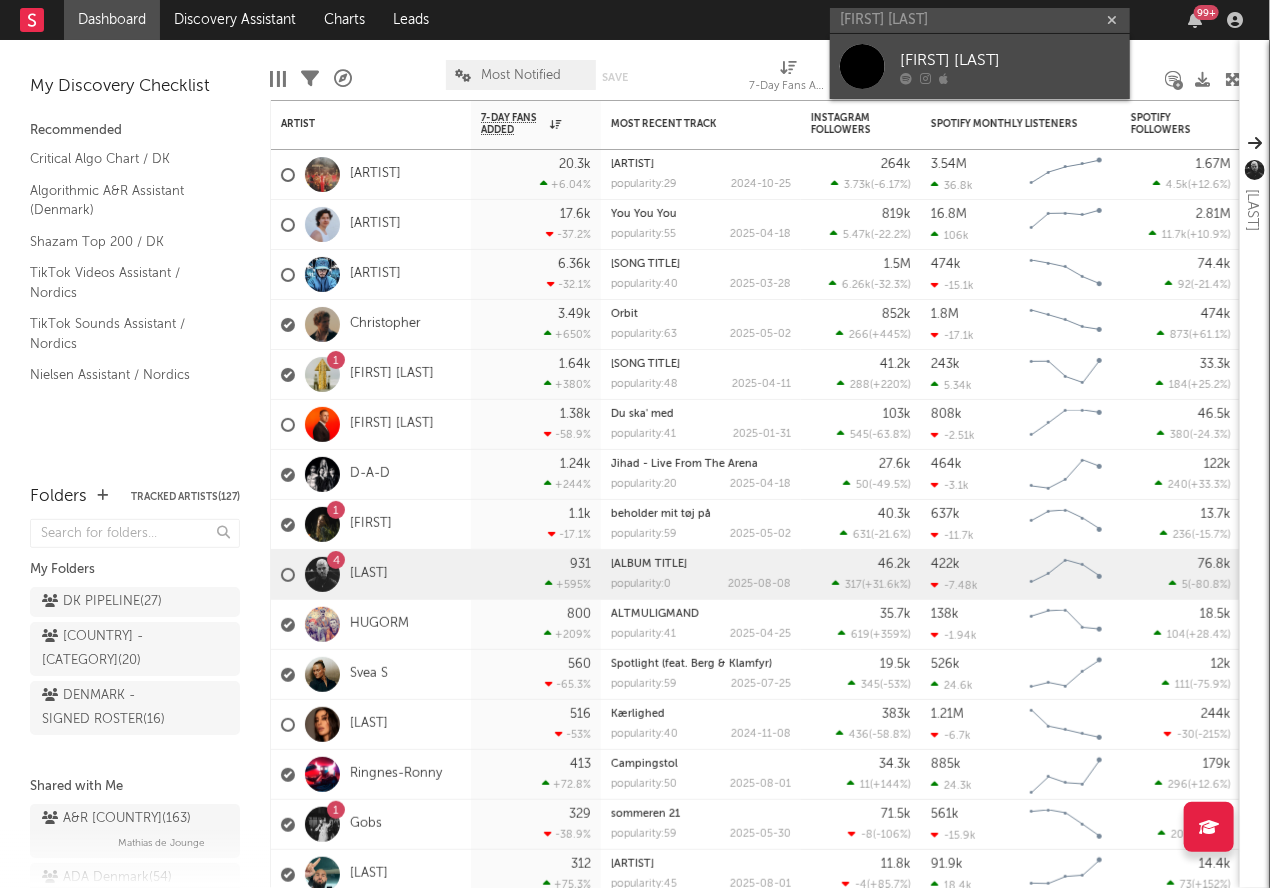 click on "[FIRST] [LAST]" at bounding box center (1010, 60) 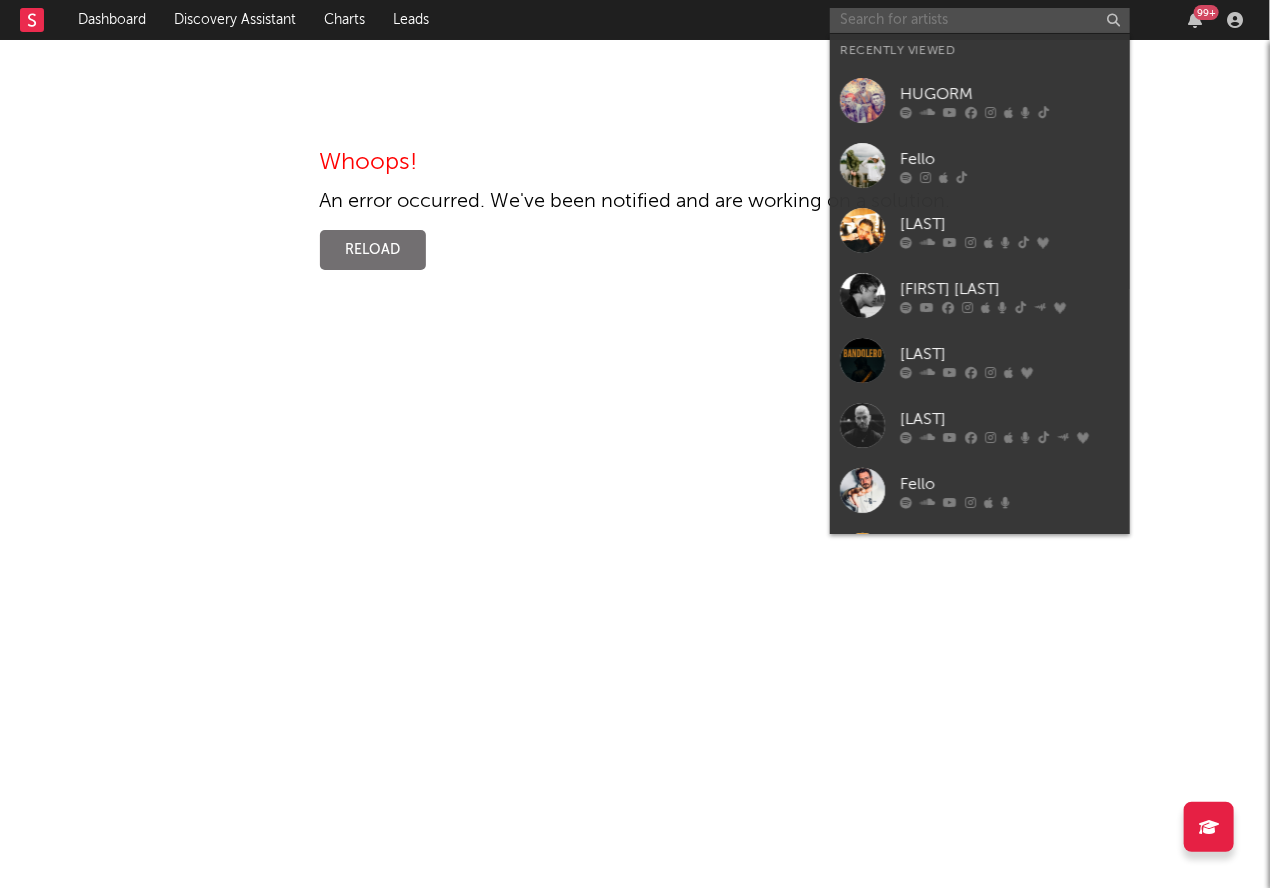 click at bounding box center (980, 20) 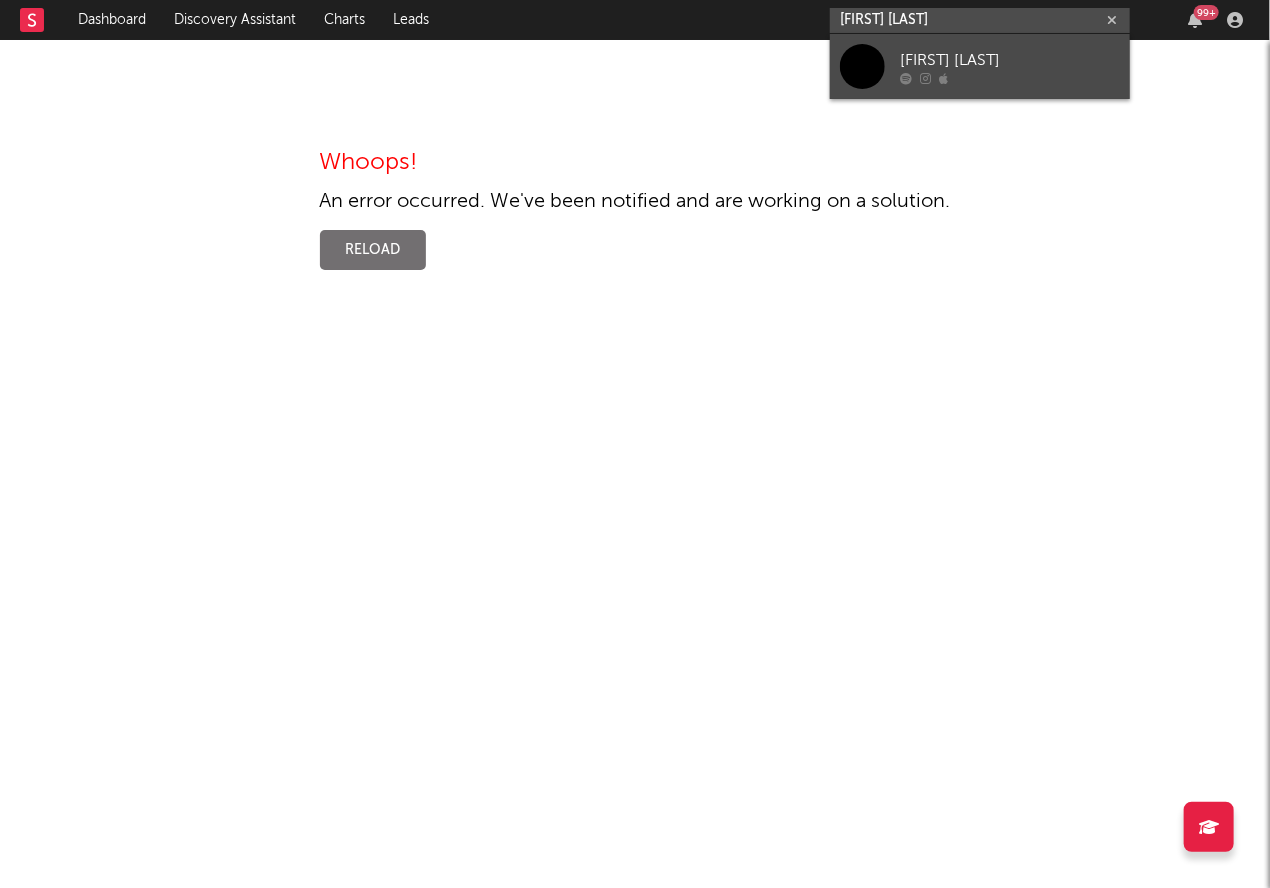 type on "karl pava" 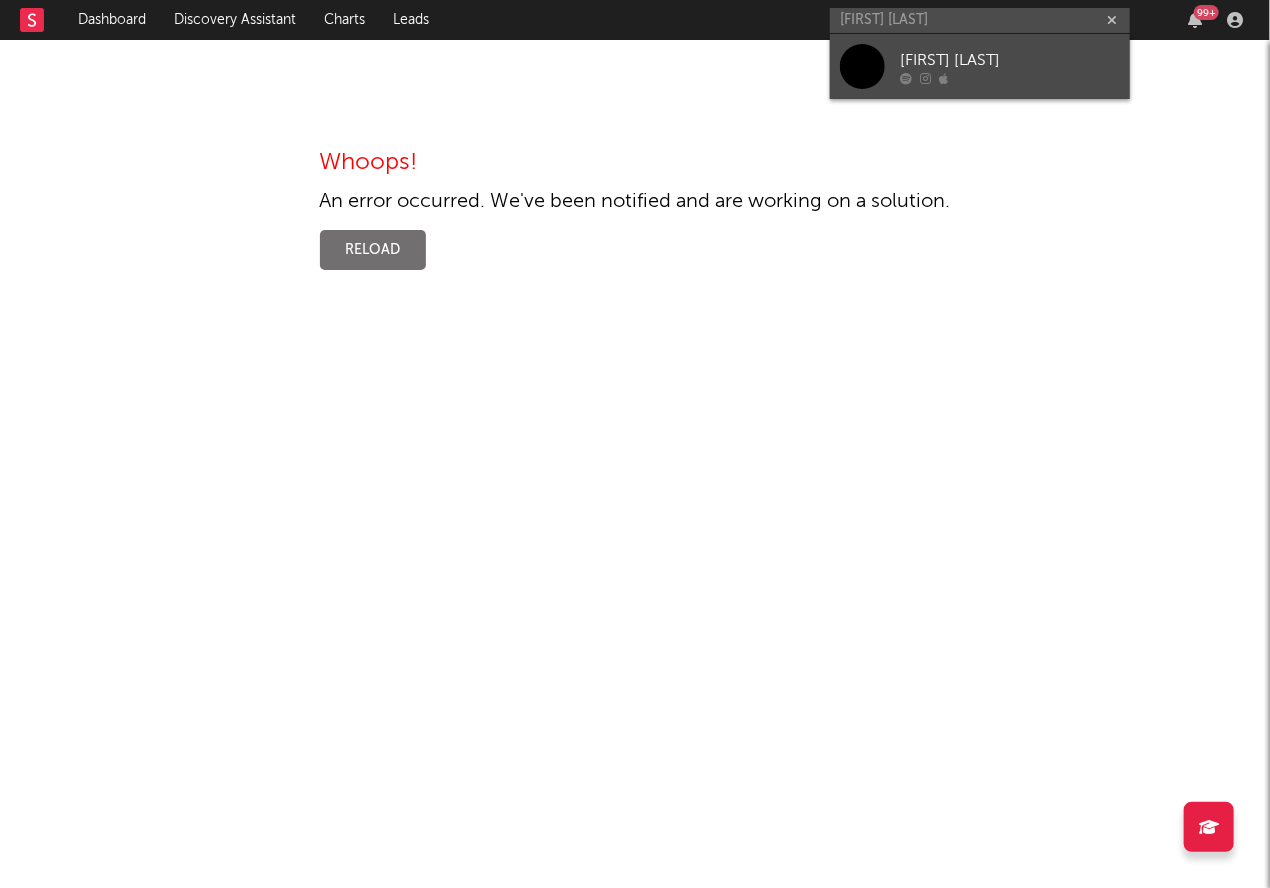 click on "[FIRST] [LAST]" at bounding box center (1010, 60) 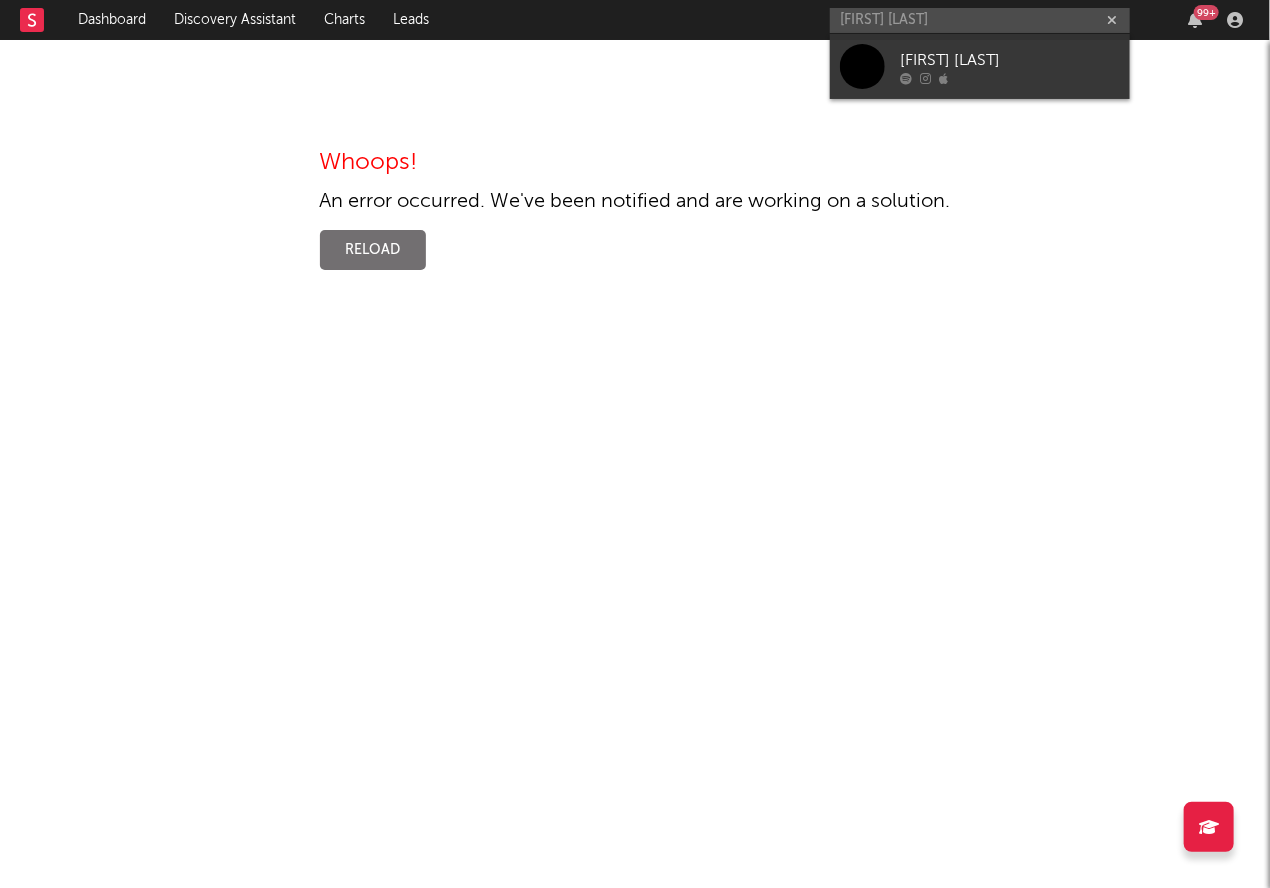 type 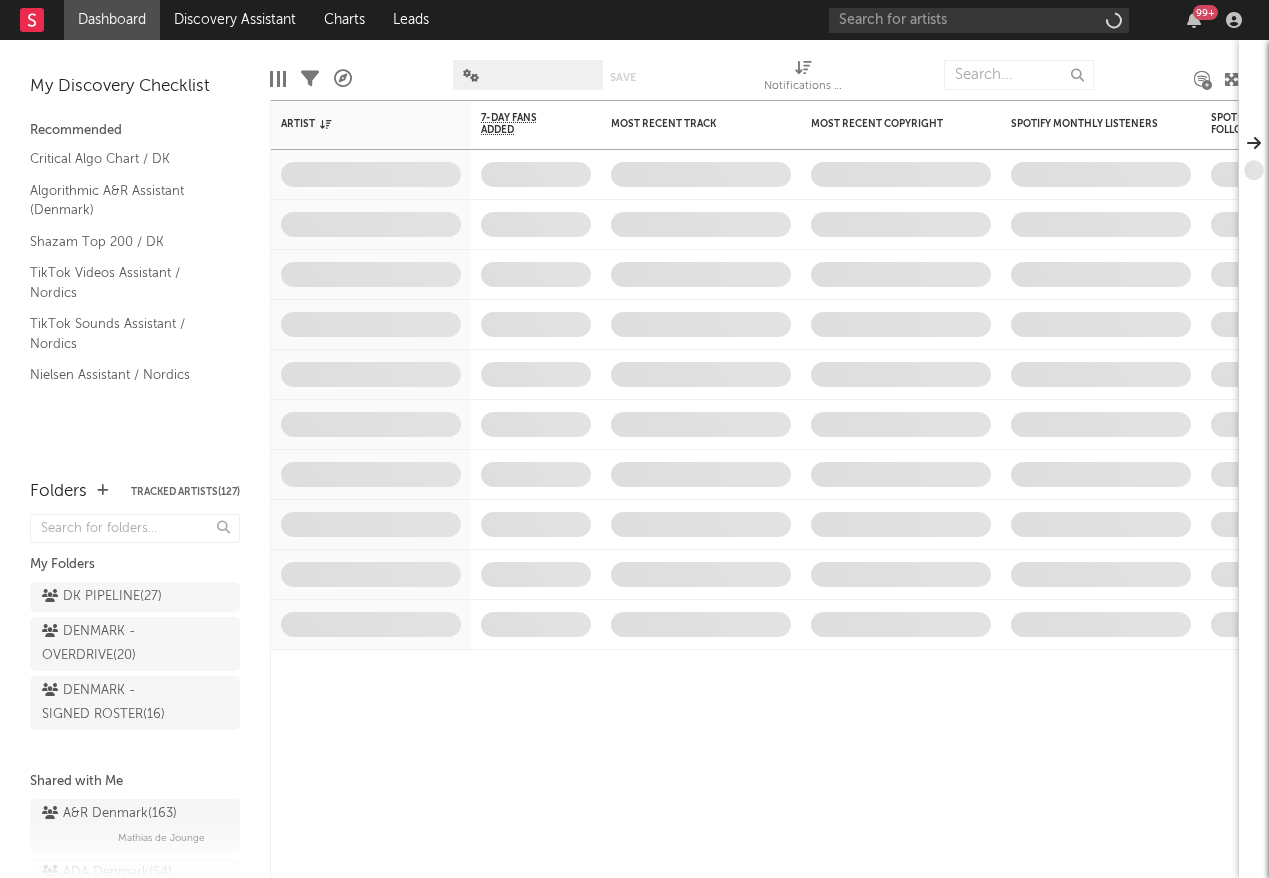 scroll, scrollTop: 0, scrollLeft: 0, axis: both 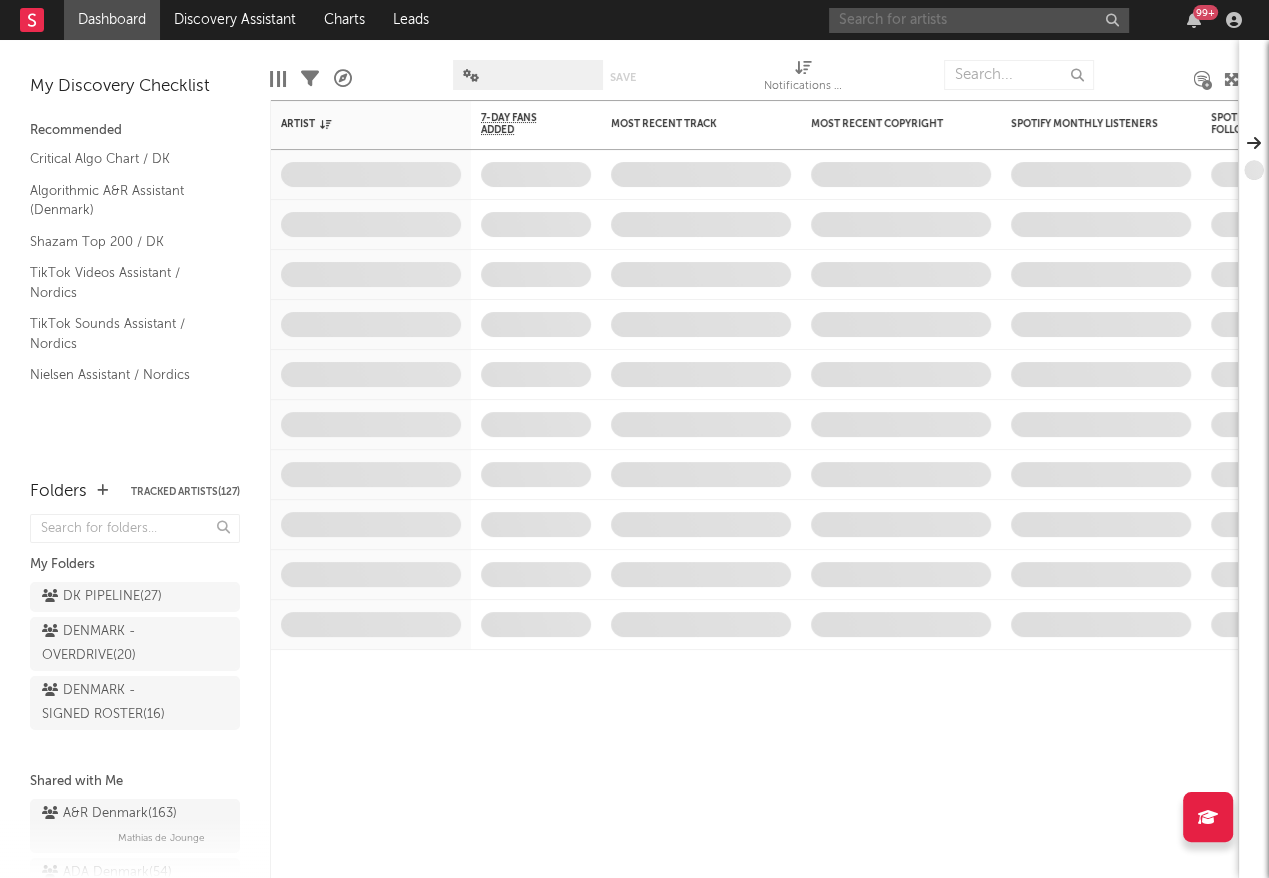 click at bounding box center [979, 20] 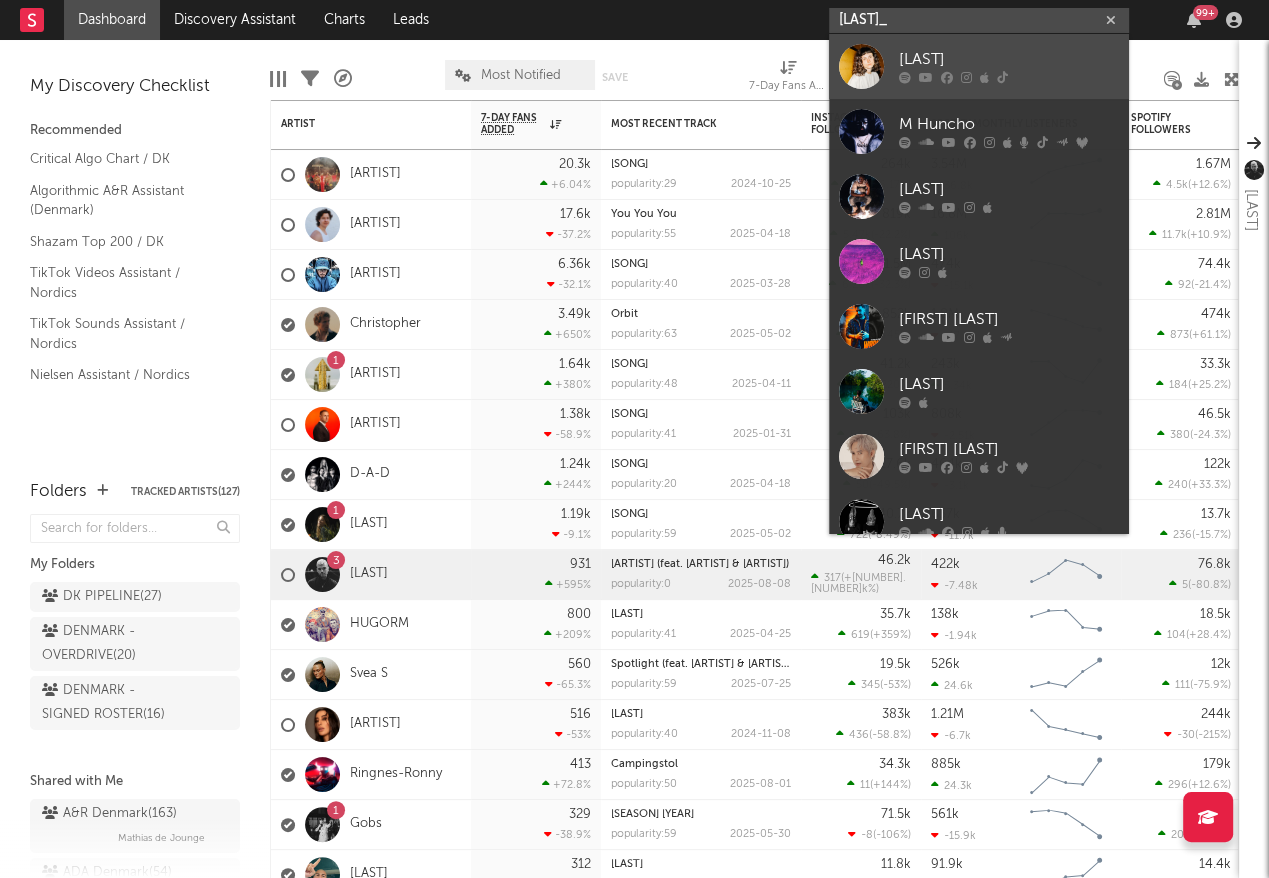 type on "[LAST]_" 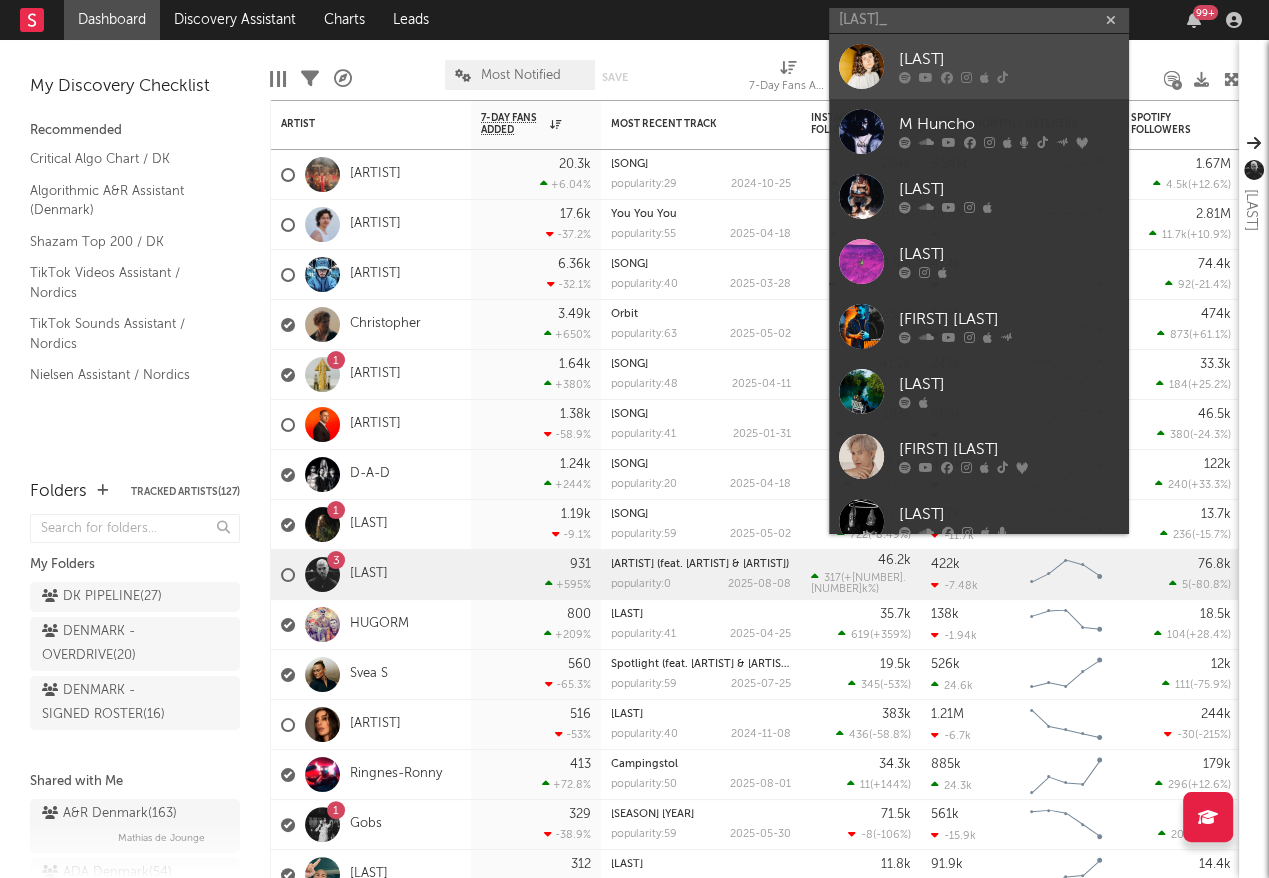 click on "[LAST]" at bounding box center (1009, 60) 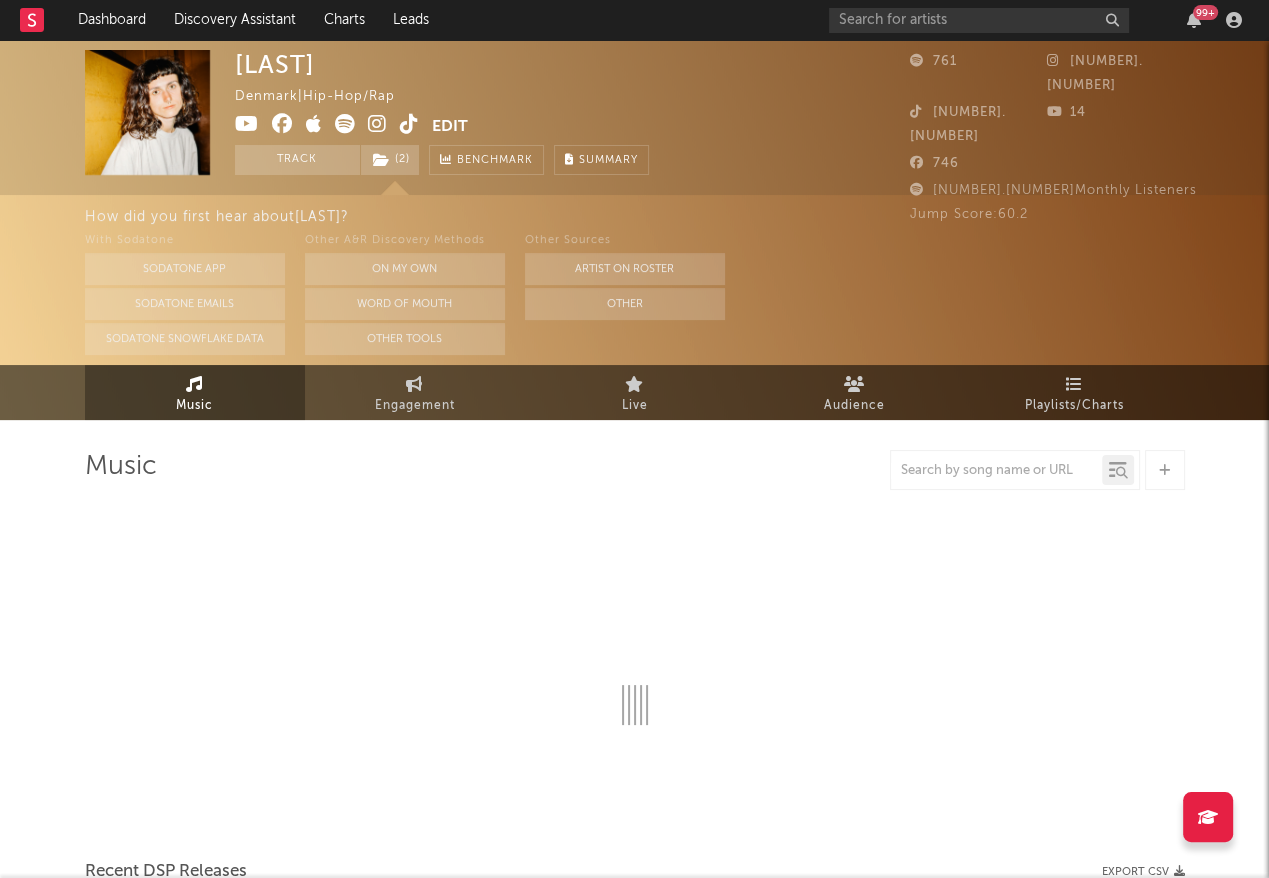 select on "6m" 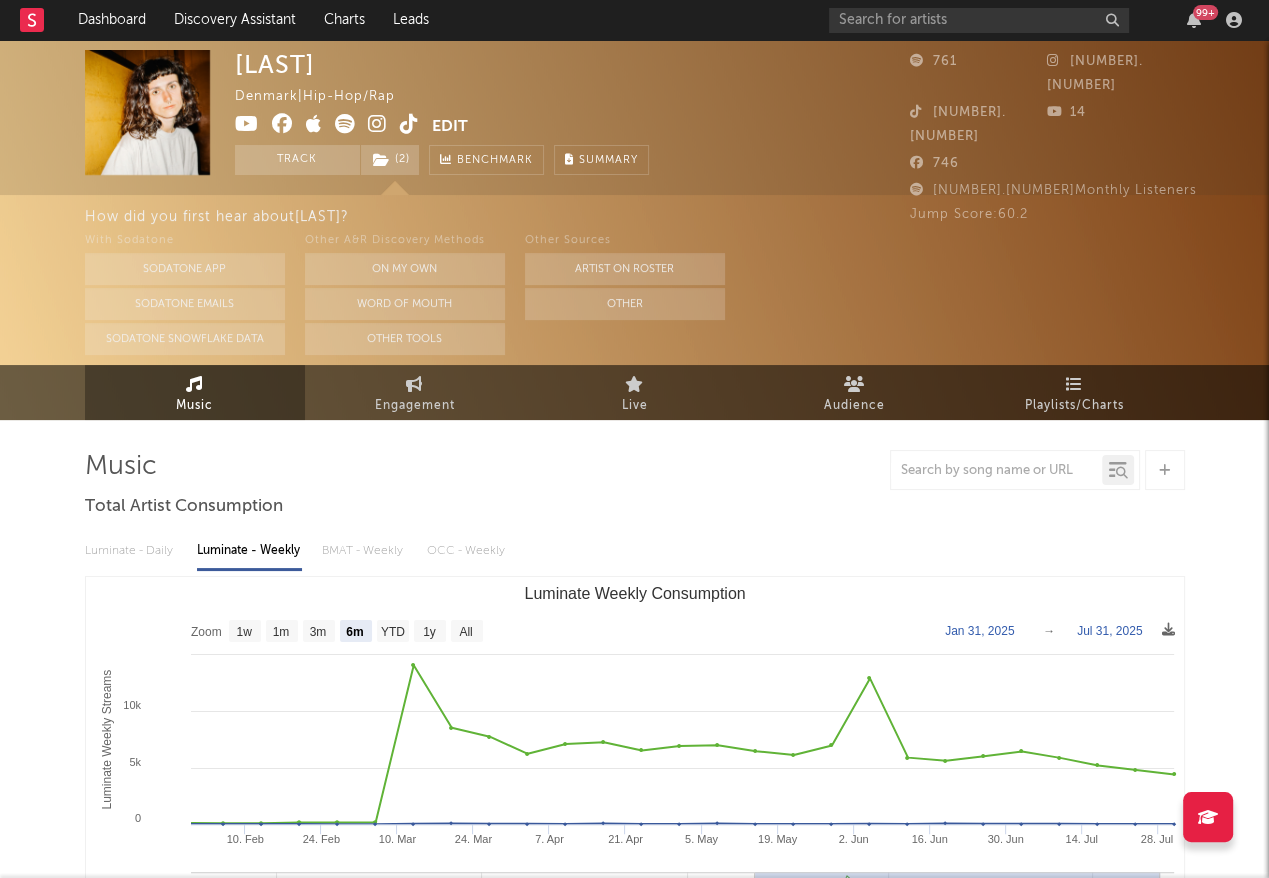 click at bounding box center (409, 124) 